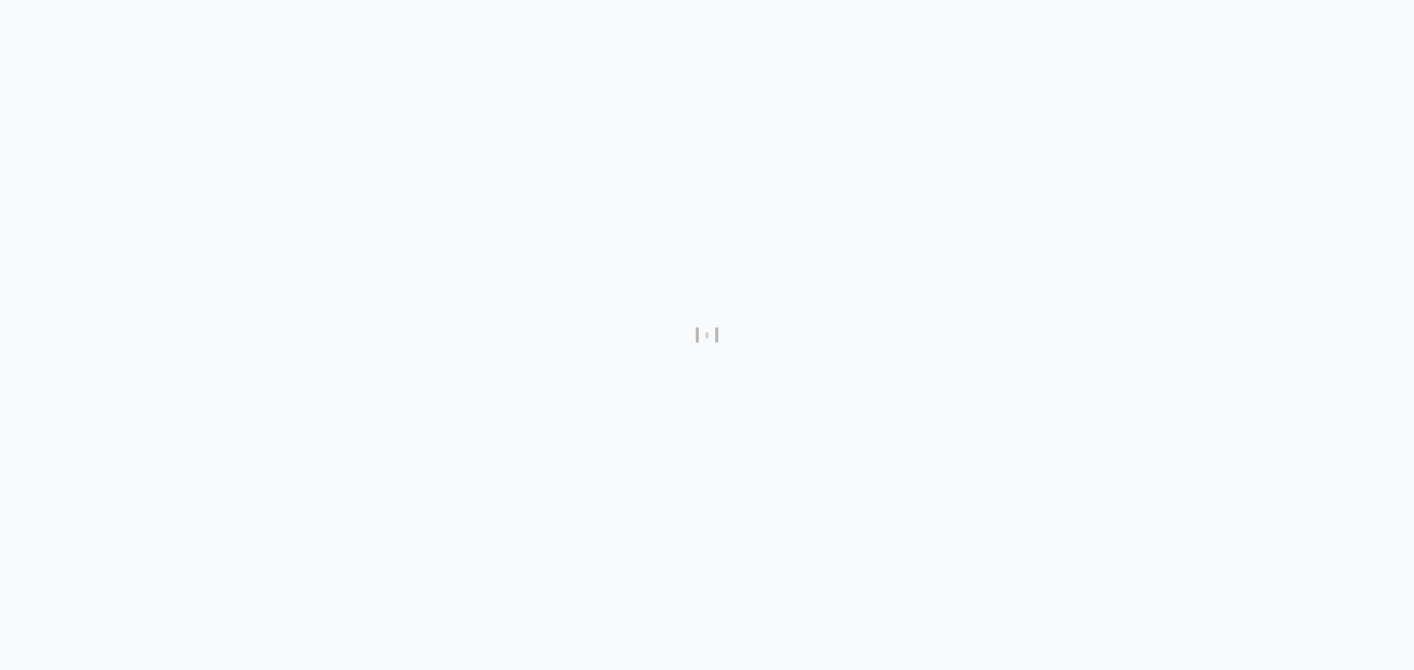 scroll, scrollTop: 0, scrollLeft: 0, axis: both 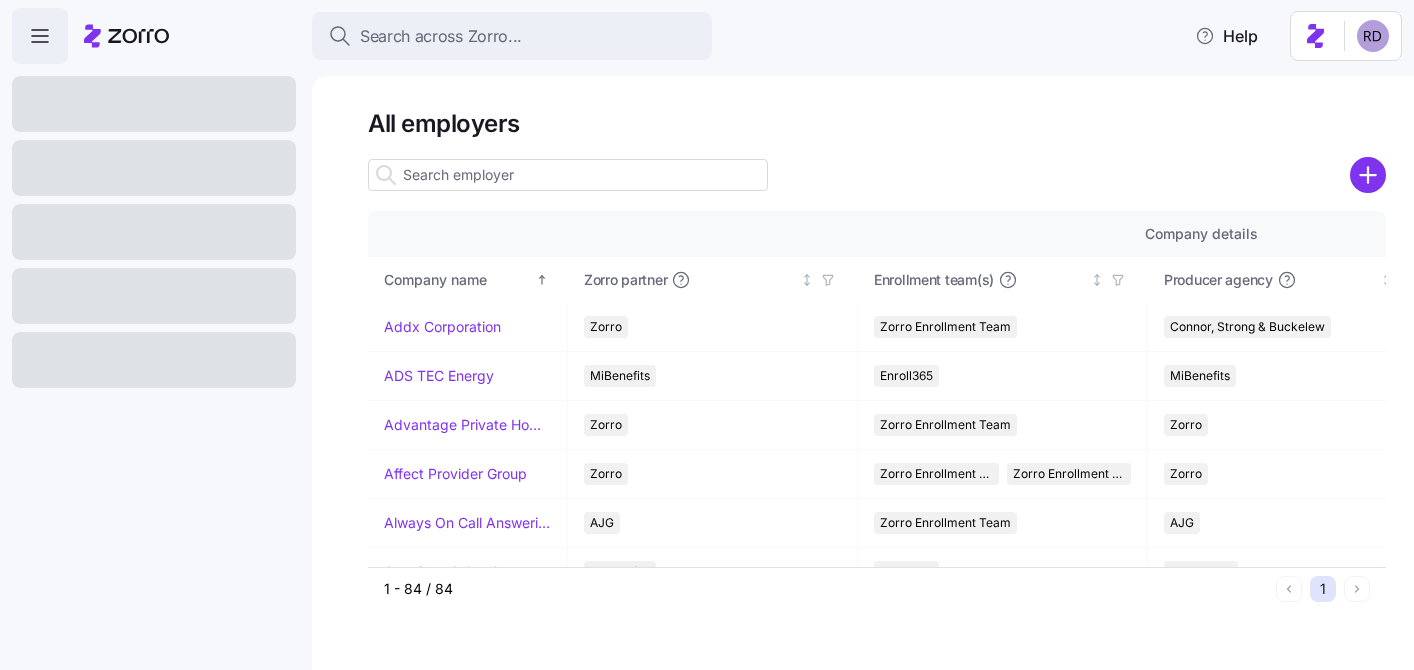 click on "07/01/2025 05/28/2025 06/09/2025 01/01/2025 12/01/2024 12/15/2024 04/01/2025 03/01/2025 03/10/2025 01/01/2025 12/02/2024 12/10/2024" at bounding box center (707, 329) 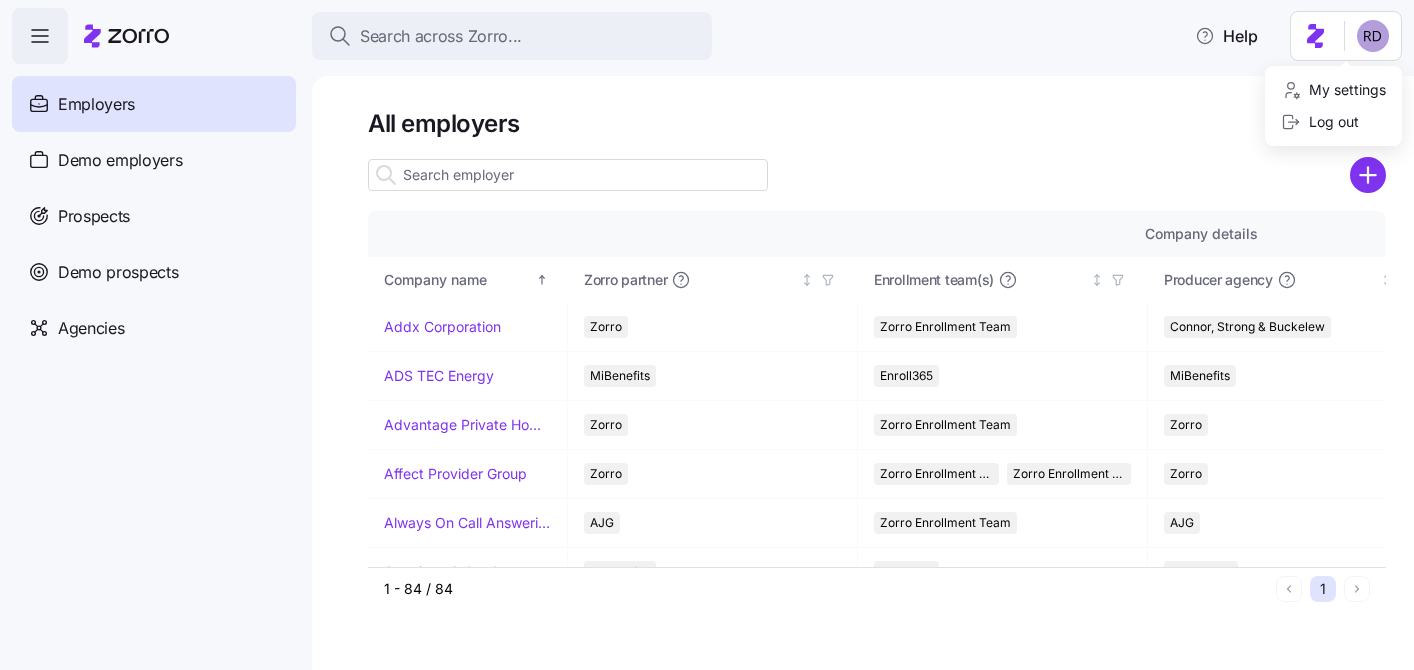 click on "07/01/2025 05/28/2025 06/09/2025 01/01/2025 12/01/2024 12/15/2024 04/01/2025 03/01/2025 03/10/2025 01/01/2025 12/02/2024 12/10/2024" at bounding box center (707, 329) 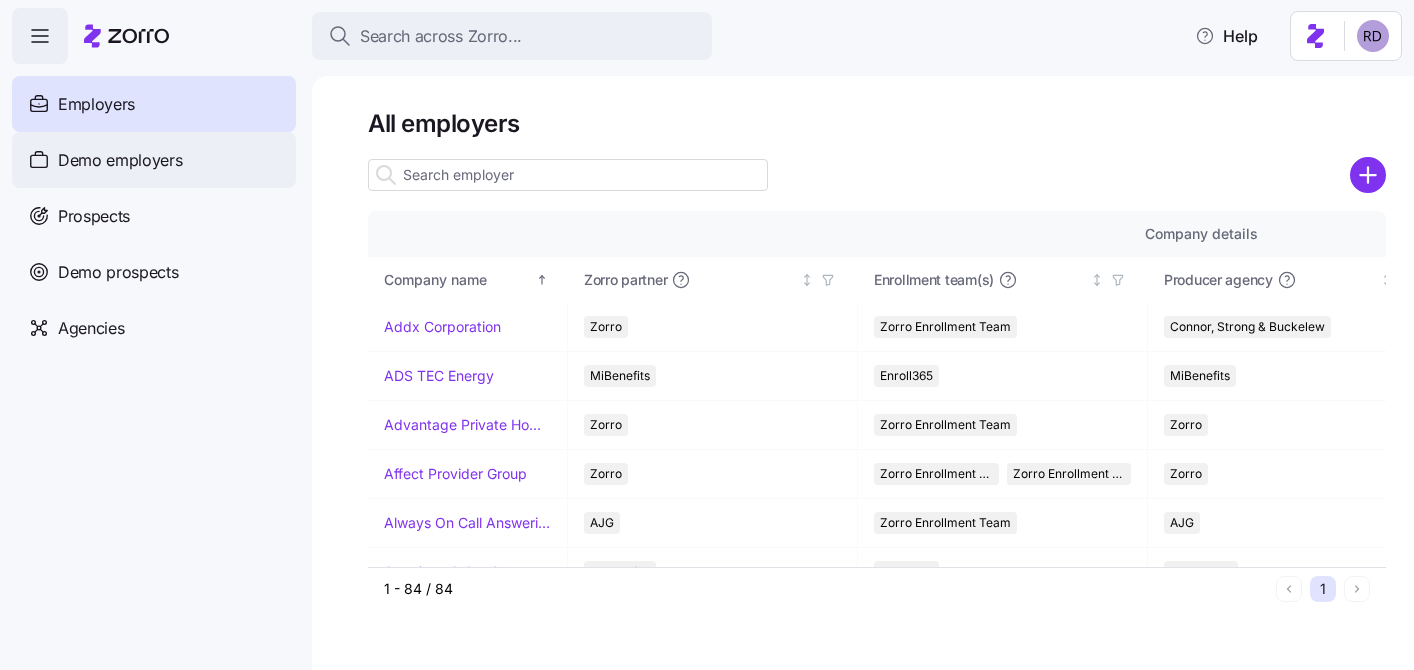 click on "Demo employers" at bounding box center [120, 160] 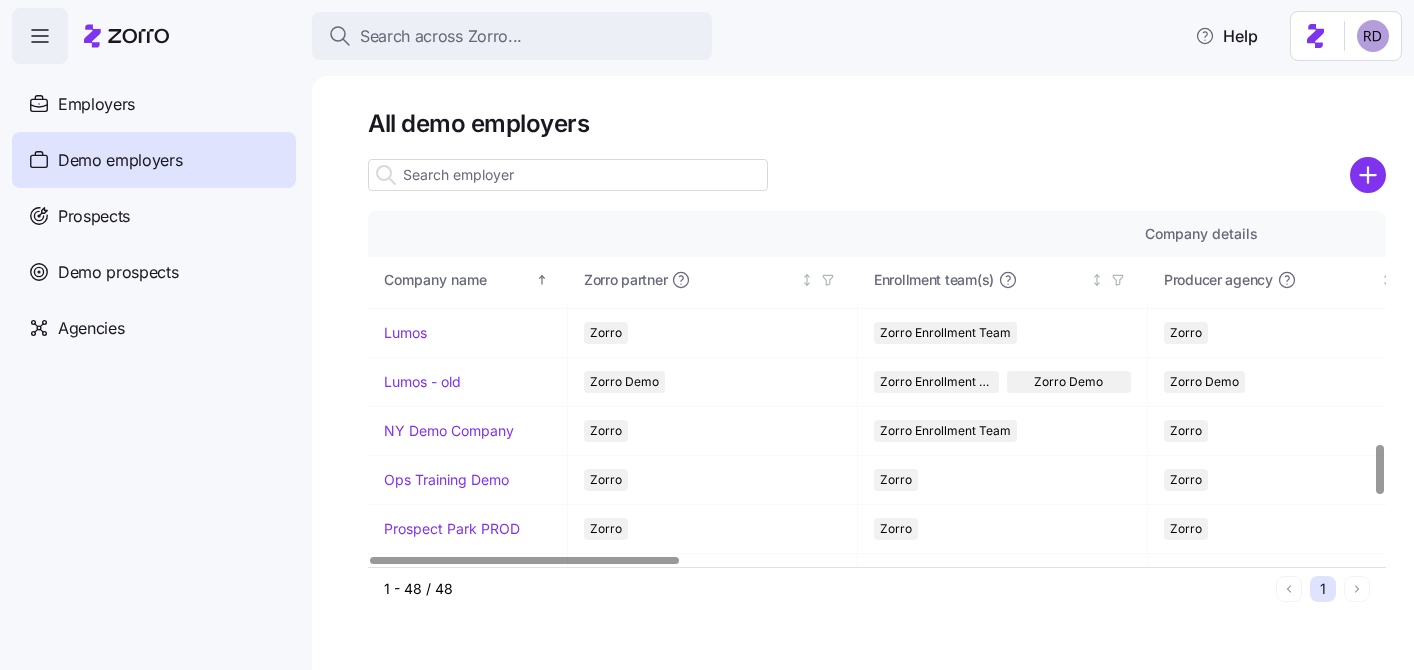 scroll, scrollTop: 1664, scrollLeft: 0, axis: vertical 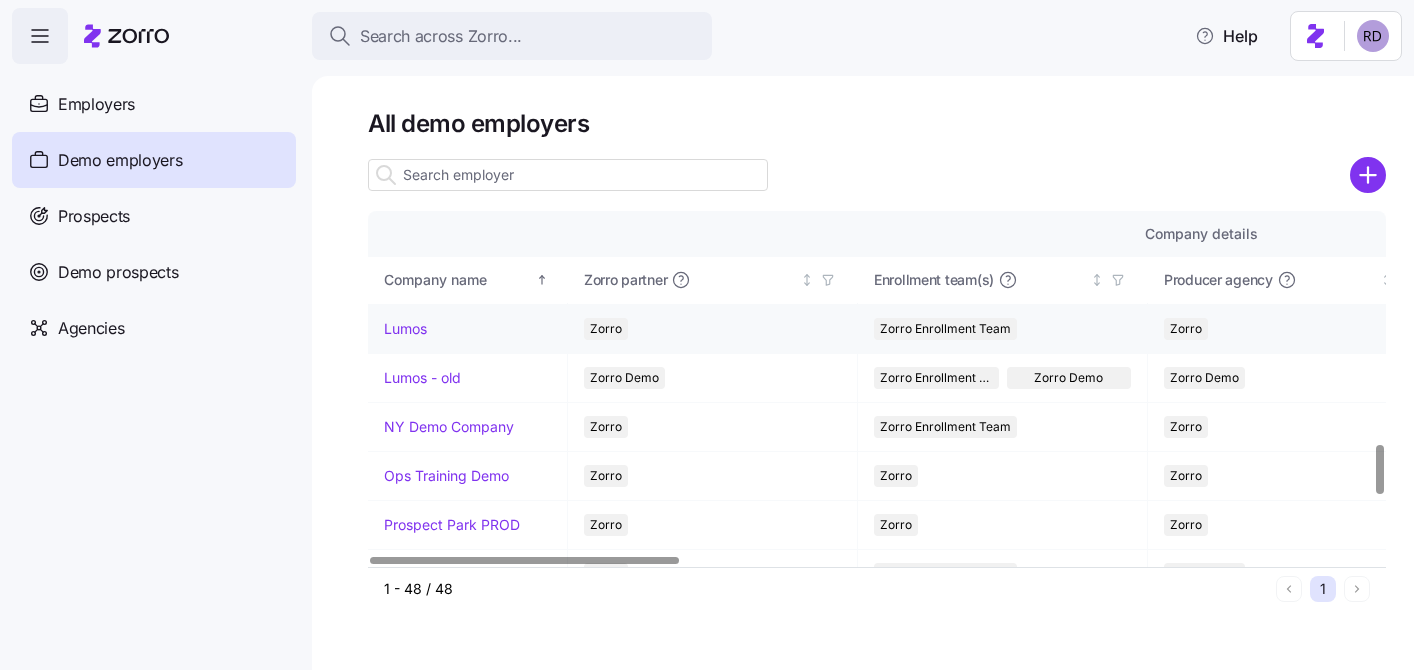 click on "Lumos" at bounding box center [405, 329] 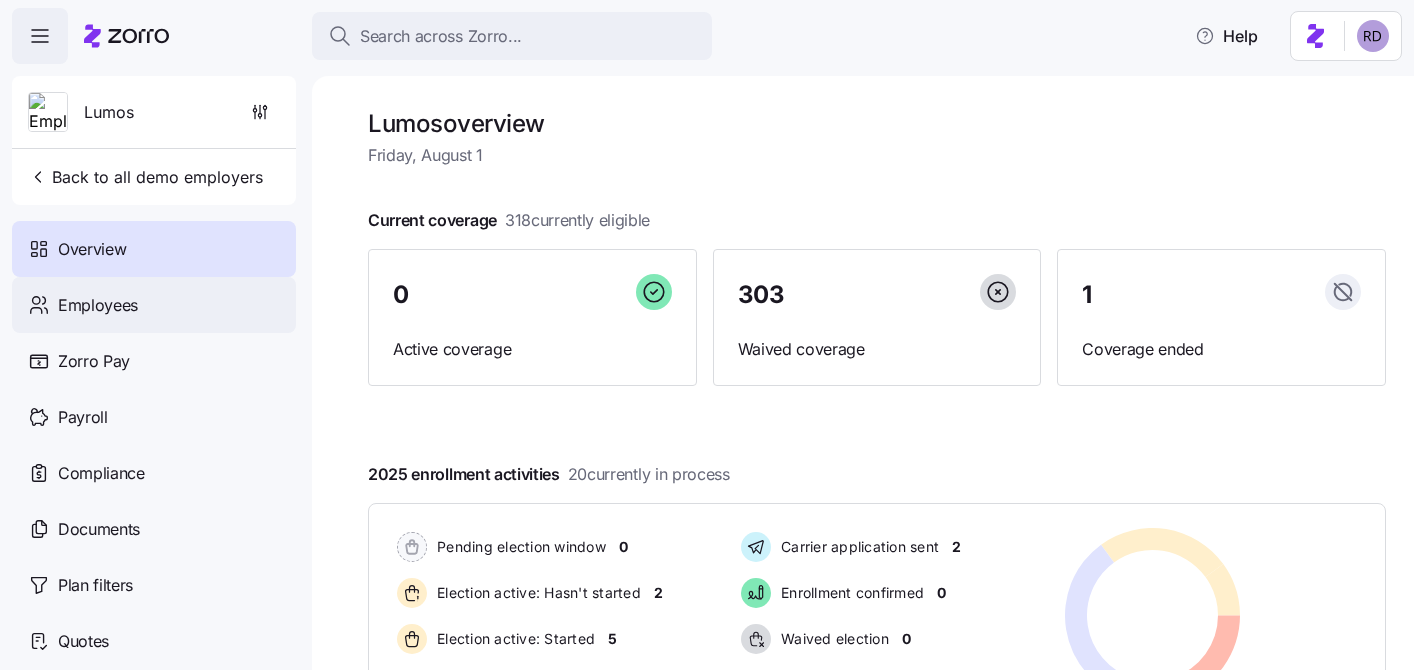 click on "Employees" at bounding box center [154, 305] 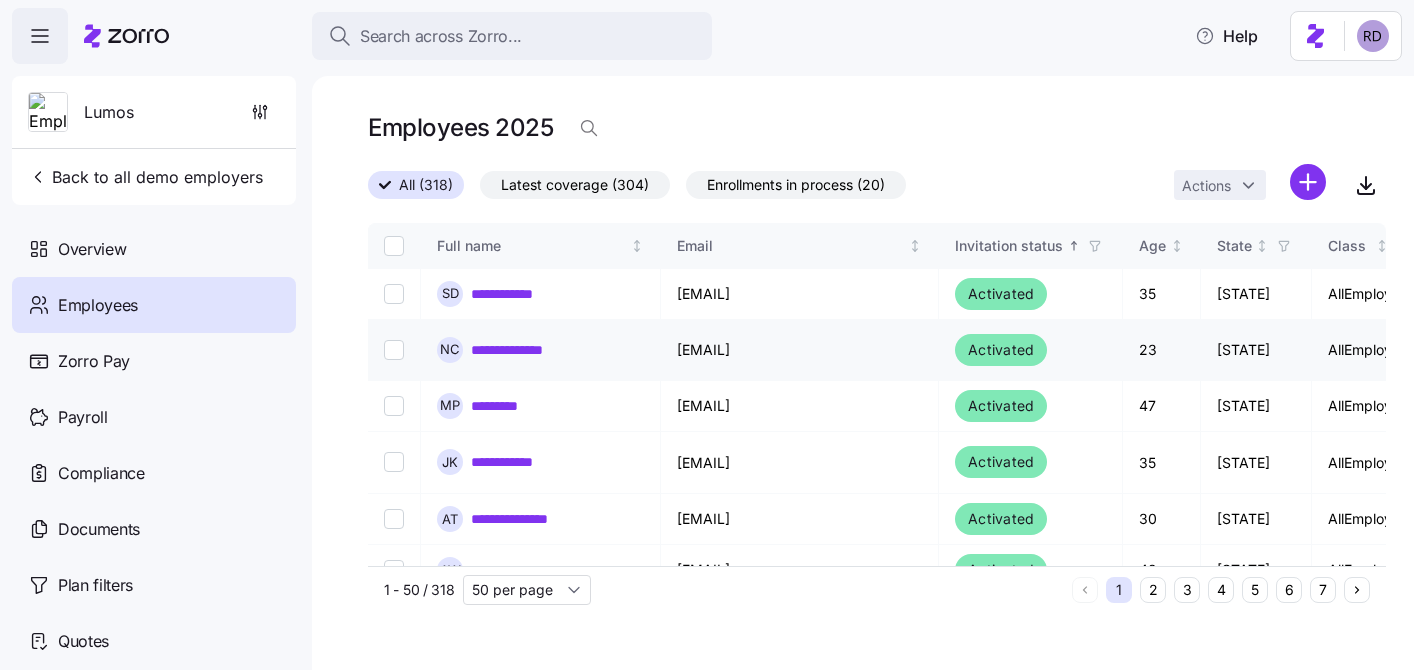 scroll, scrollTop: 0, scrollLeft: 0, axis: both 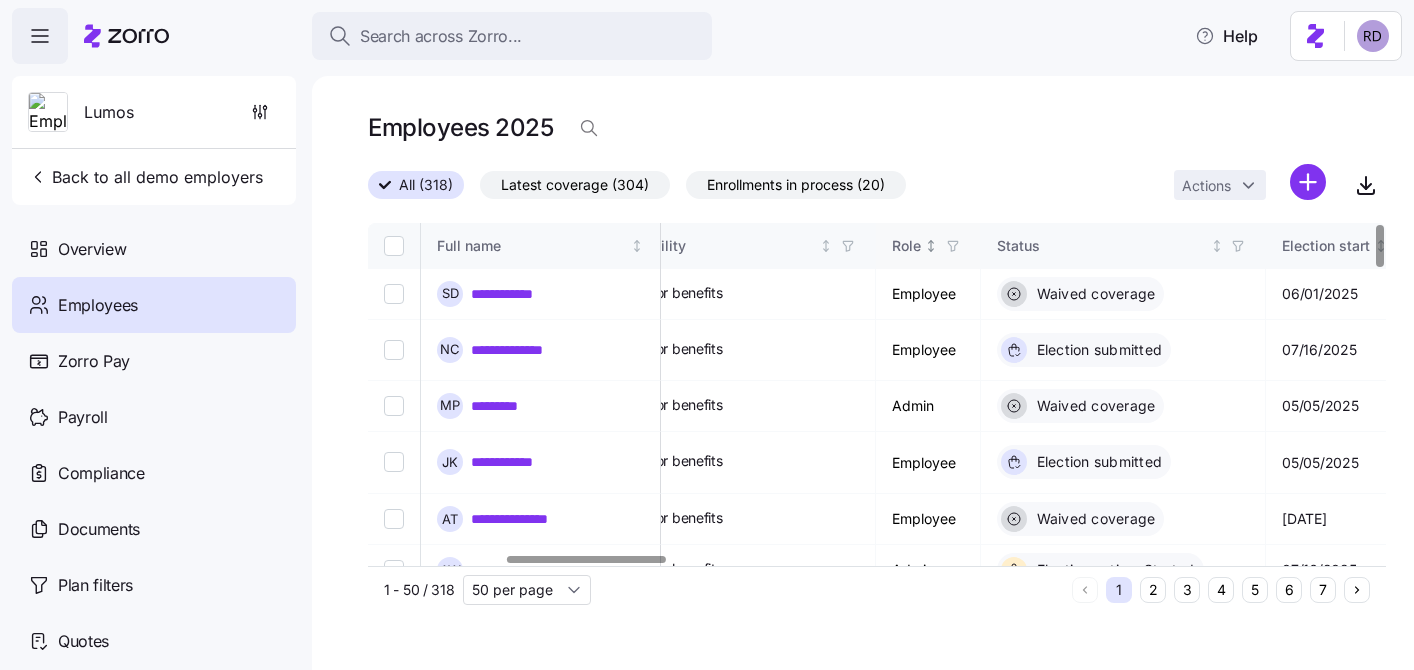 click 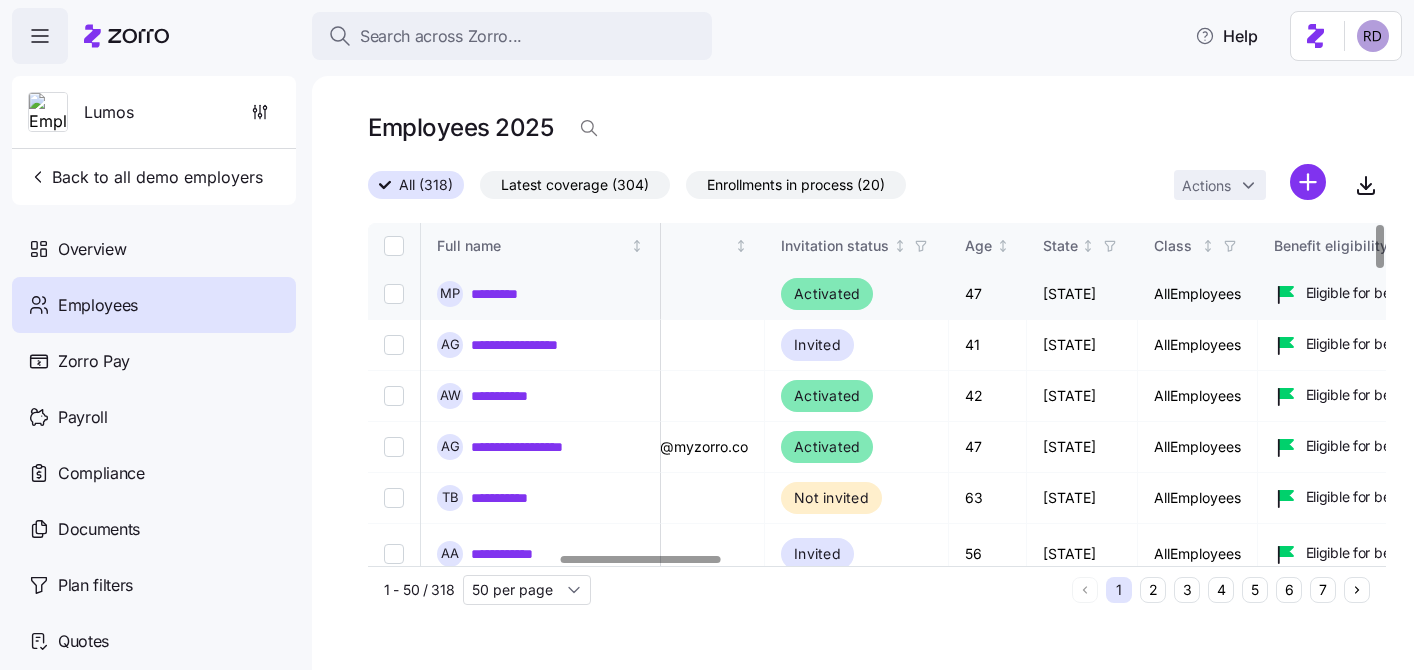 scroll, scrollTop: 0, scrollLeft: 0, axis: both 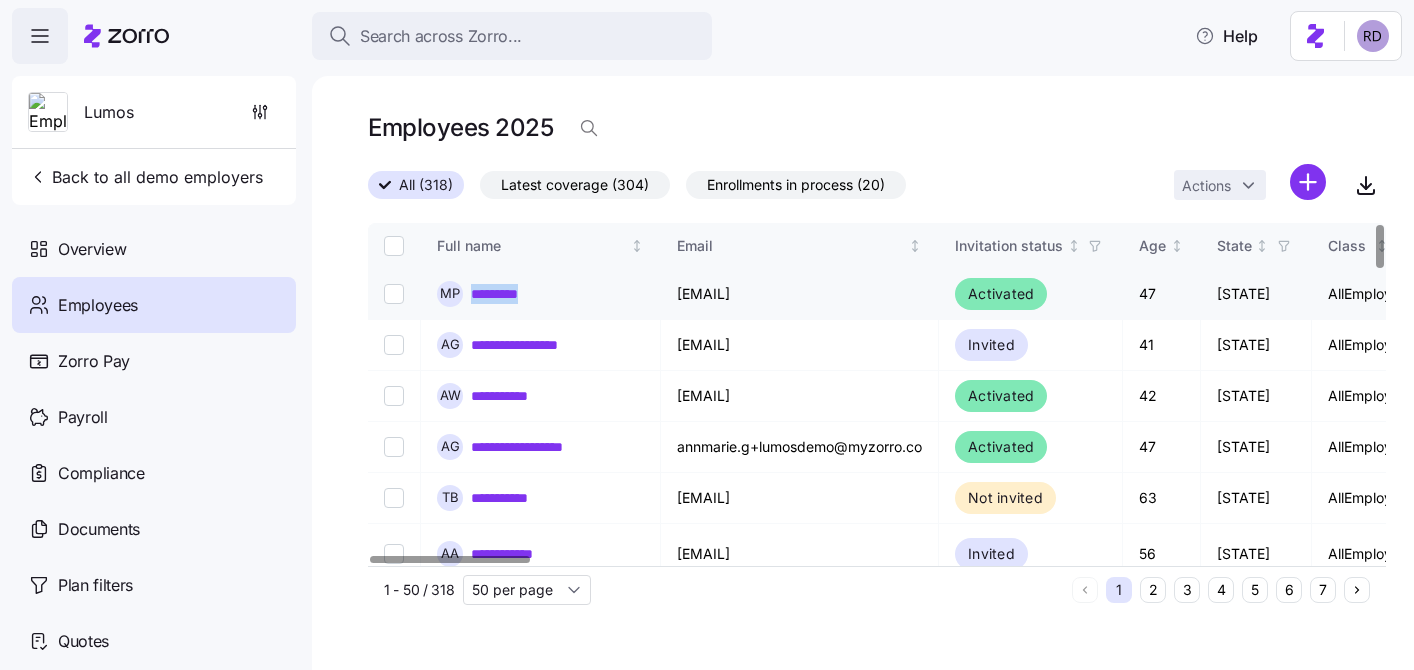 click at bounding box center (394, 294) 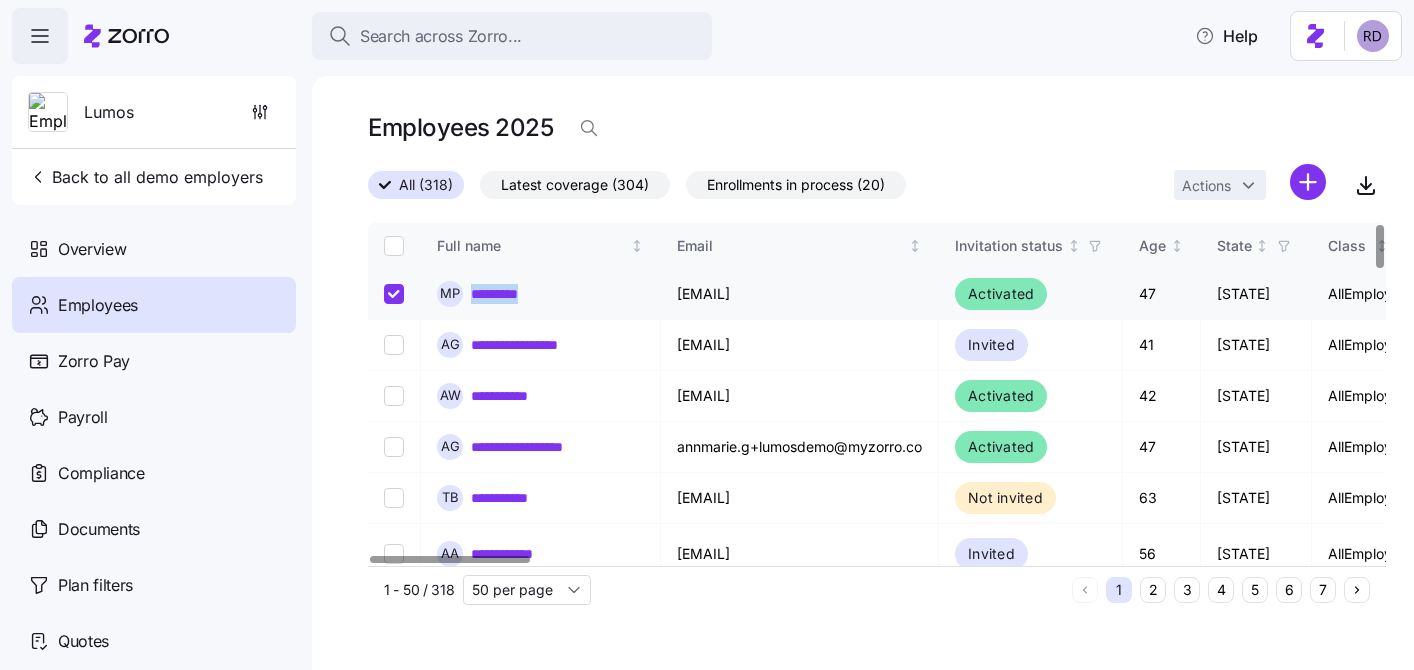 checkbox on "true" 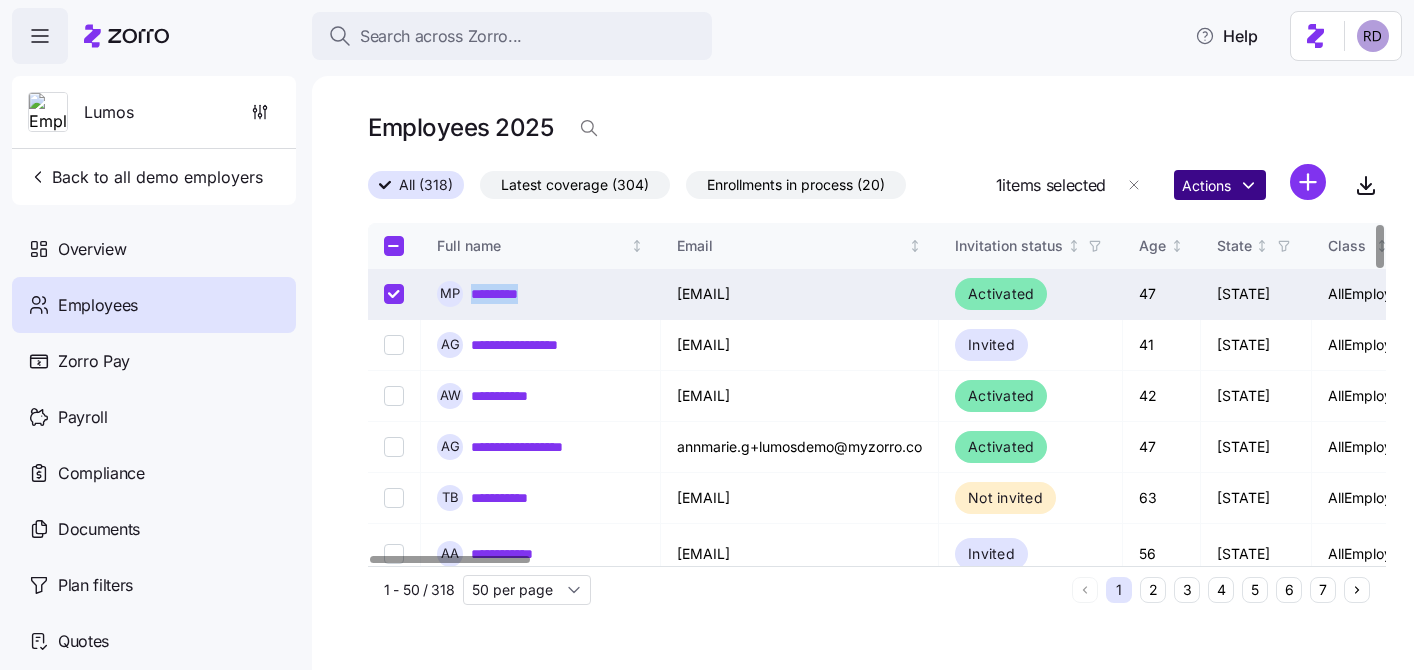 click on "05/05/2025 06/30/2025 07/01/2025 12/31/2025 07/15/2025 06/23/2025 07/20/2025 08/01/2025" at bounding box center (707, 329) 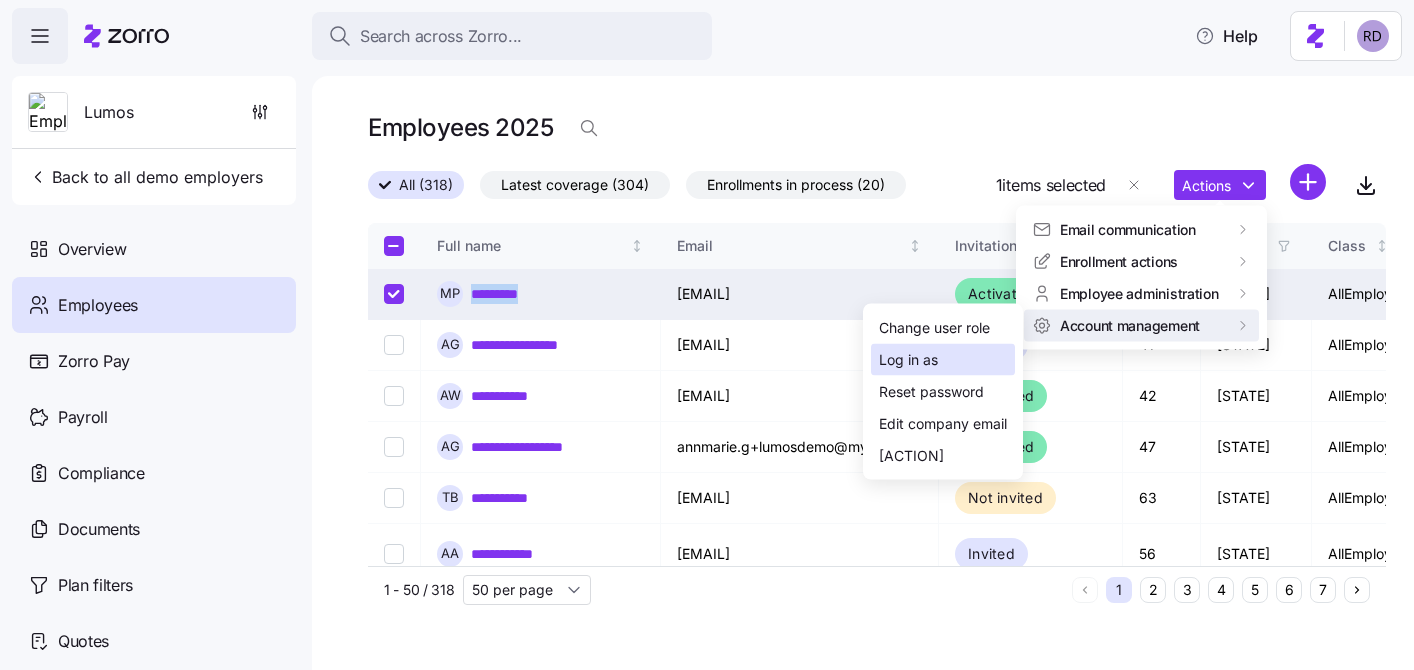 click on "Log in as" at bounding box center [943, 360] 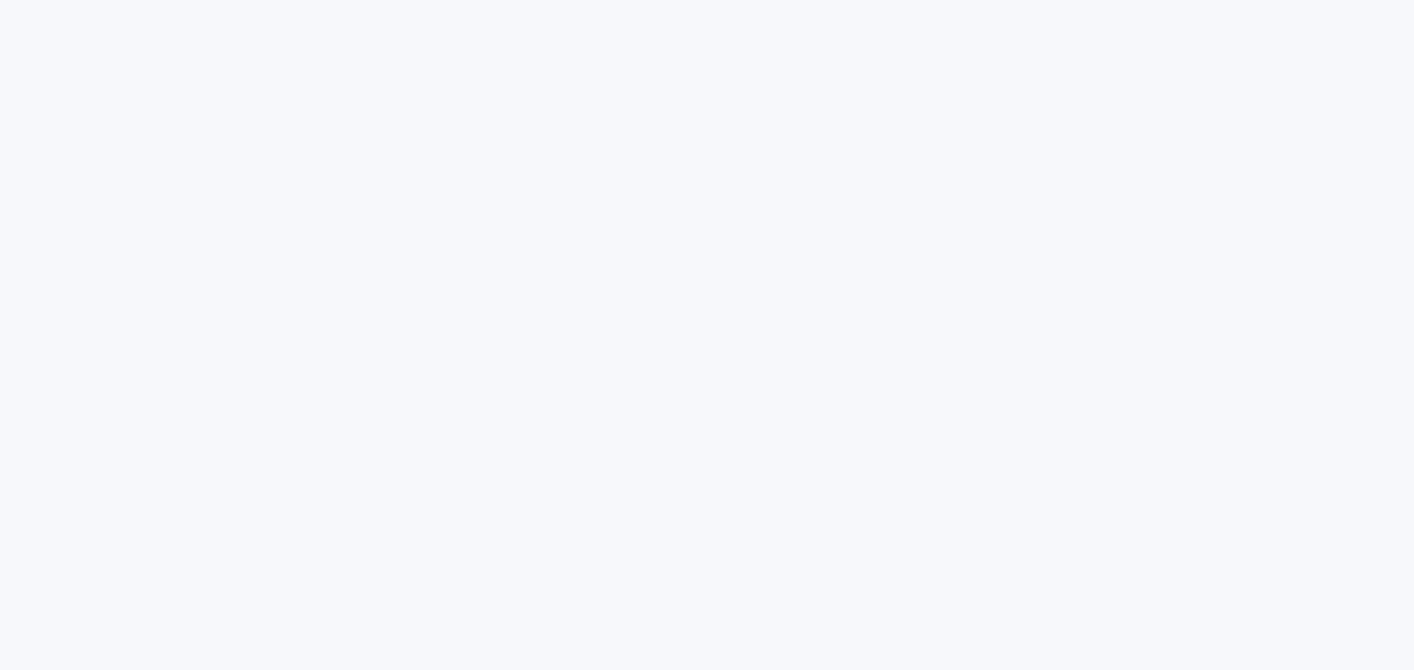 scroll, scrollTop: 0, scrollLeft: 0, axis: both 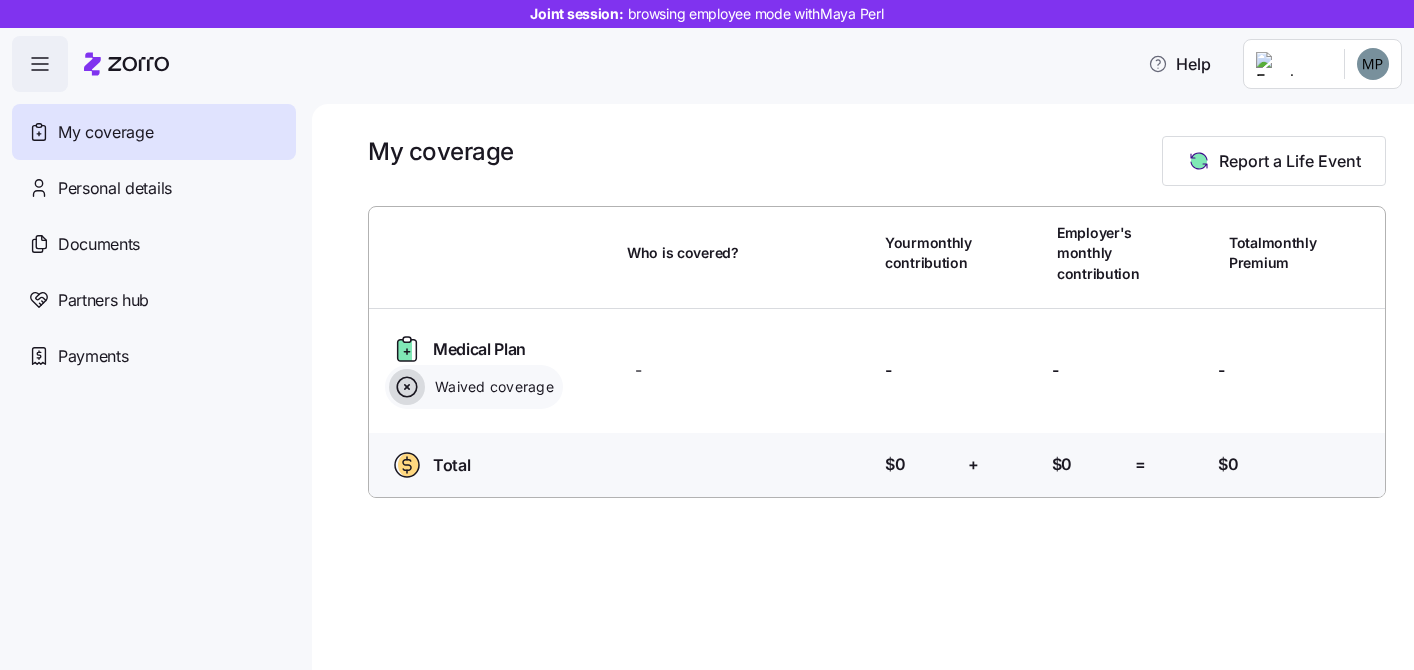 click on "My Coverage | Zorro" at bounding box center [707, 329] 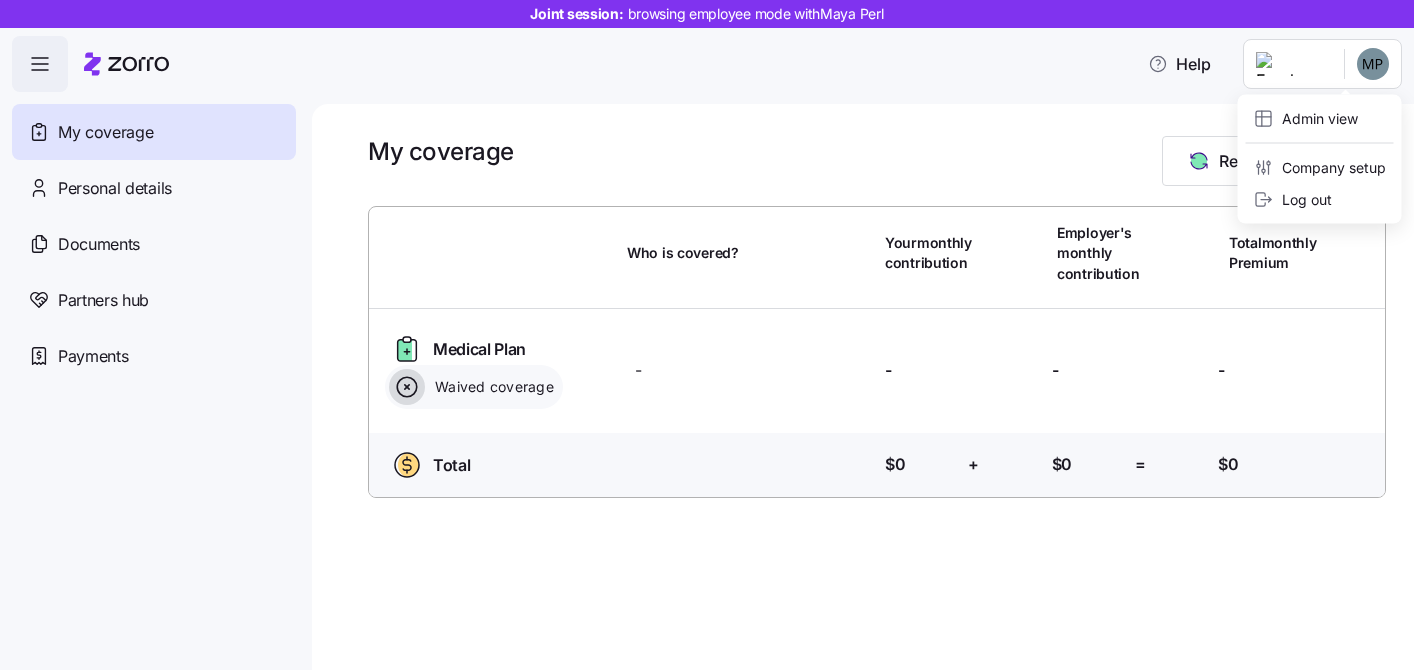 click on "Admin view Company setup Log out" at bounding box center [1320, 159] 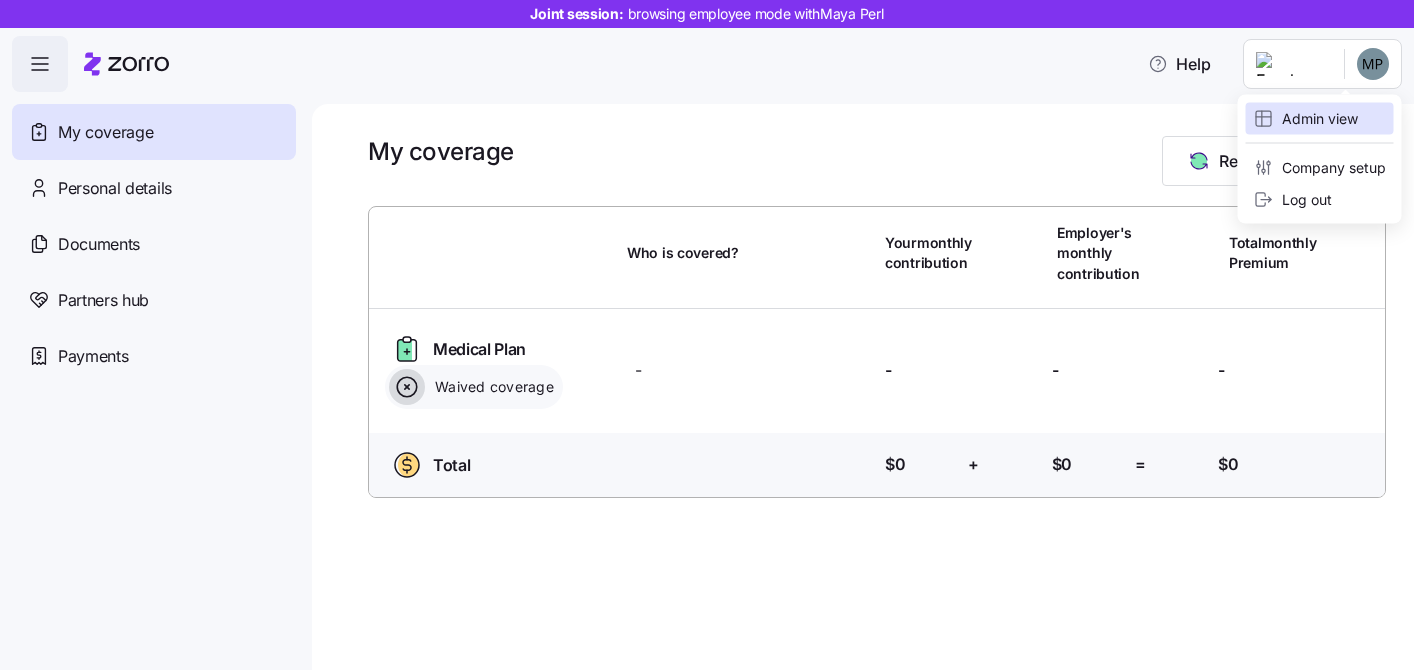 click on "Admin view" at bounding box center (1306, 119) 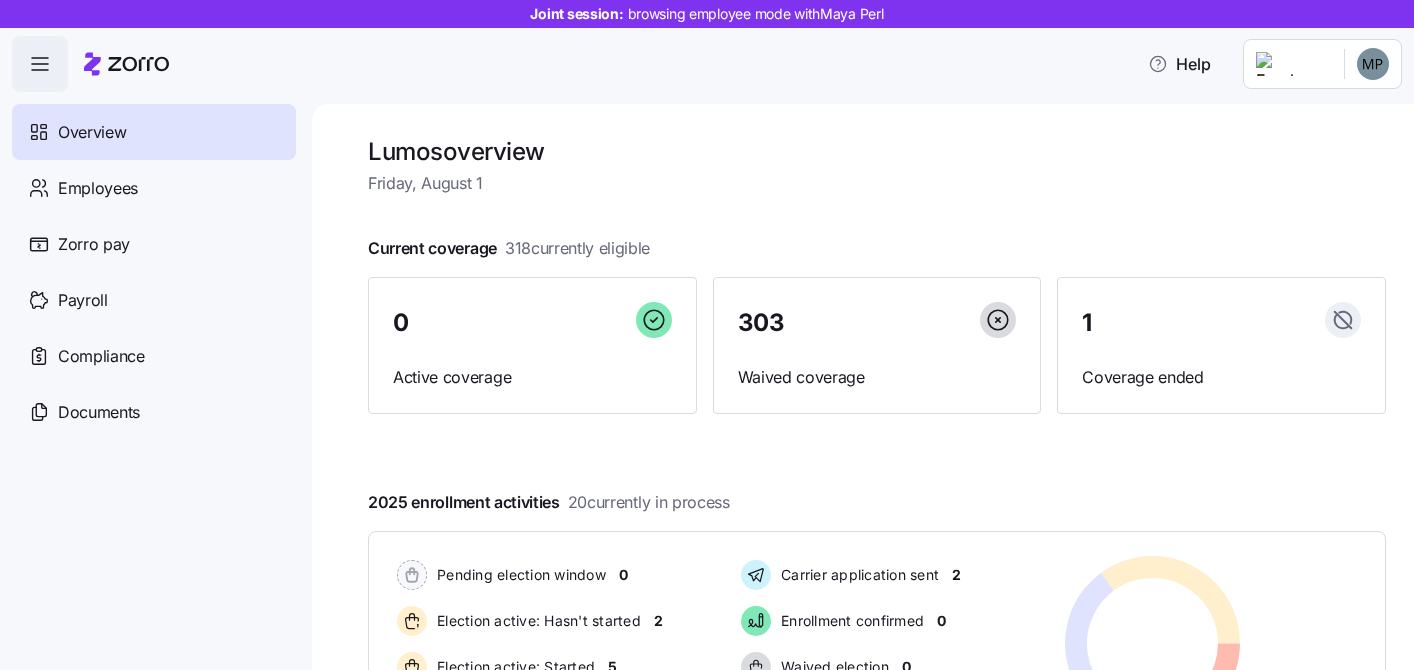 click on "Joint session: browsing employee mode with  Maya Perl Help Overview Employees Zorro pay Payroll Compliance Documents Lumos  overview Friday, August 1 Current coverage 318  currently eligible 0 Active coverage 303 Waived coverage 1 Coverage ended 2025   enrollment activities 20  currently in process Pending election window 0 Election active: Hasn't started 2 Election active: Started 5 Election submitted 7 Carrier application sent 2 Enrollment confirmed 0 Waived election 0 Deadline passed 4 Pending election window 0 Election active: Hasn't started 2 Election active: Started 5 Election submitted 7 Carrier application sent 2 Enrollment confirmed 0 Waived election 0 Deadline passed 4 Quick actions Add employee View invoices Run payroll Need help? Visit our help center See what’s new on our blog Company Overview | Zorro" at bounding box center [707, 329] 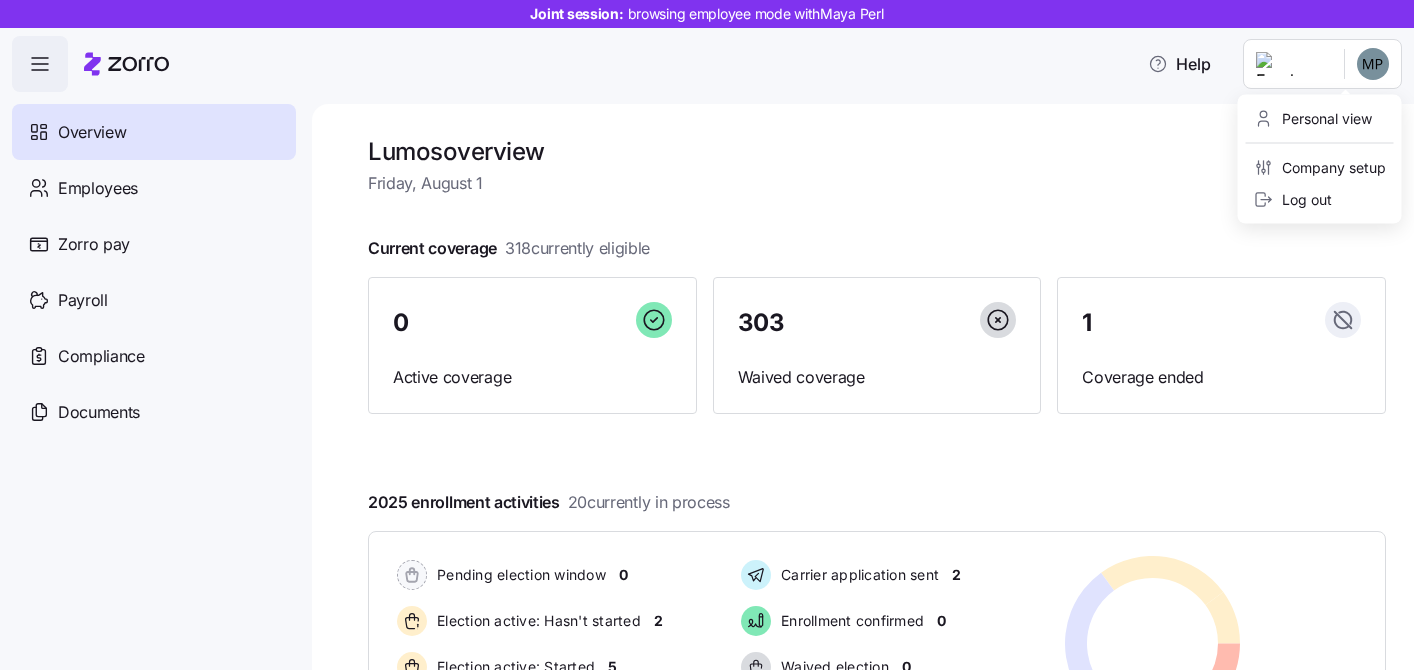 click on "Joint session: browsing employee mode with  Maya Perl Help Overview Employees Zorro pay Payroll Compliance Documents Lumos  overview Friday, August 1 Current coverage 318  currently eligible 0 Active coverage 303 Waived coverage 1 Coverage ended 2025   enrollment activities 20  currently in process Pending election window 0 Election active: Hasn't started 2 Election active: Started 5 Election submitted 7 Carrier application sent 2 Enrollment confirmed 0 Waived election 0 Deadline passed 4 Pending election window 0 Election active: Hasn't started 2 Election active: Started 5 Election submitted 7 Carrier application sent 2 Enrollment confirmed 0 Waived election 0 Deadline passed 4 Quick actions Add employee View invoices Run payroll Need help? Visit our help center See what’s new on our blog Company Overview | Zorro Personal view Company setup Log out" at bounding box center [707, 329] 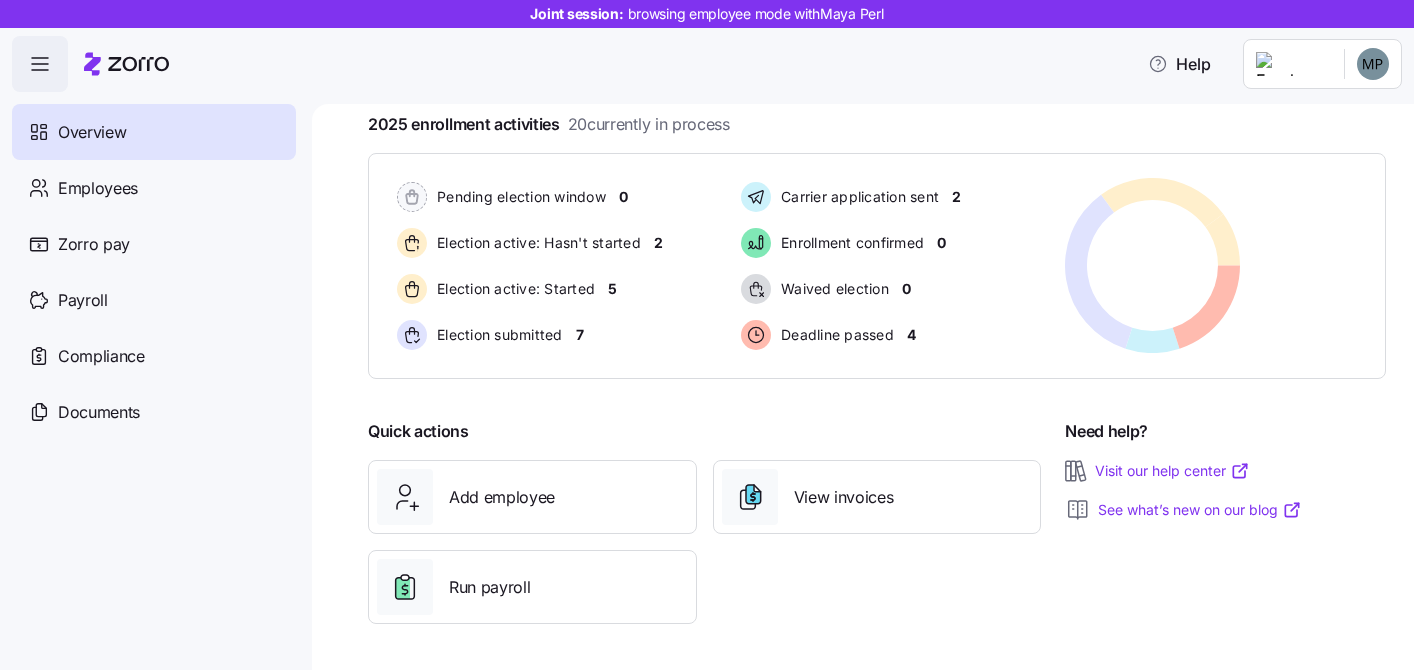 scroll, scrollTop: 380, scrollLeft: 0, axis: vertical 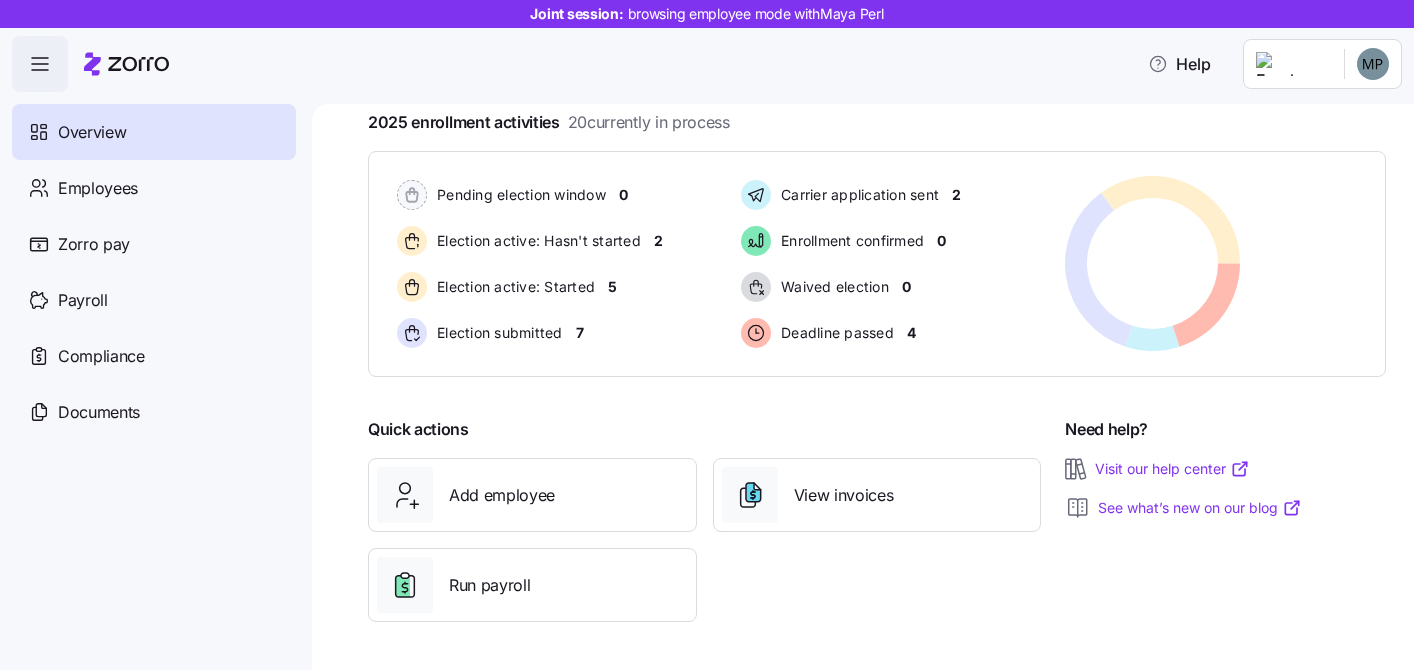 click on "Visit our help center" at bounding box center [1172, 469] 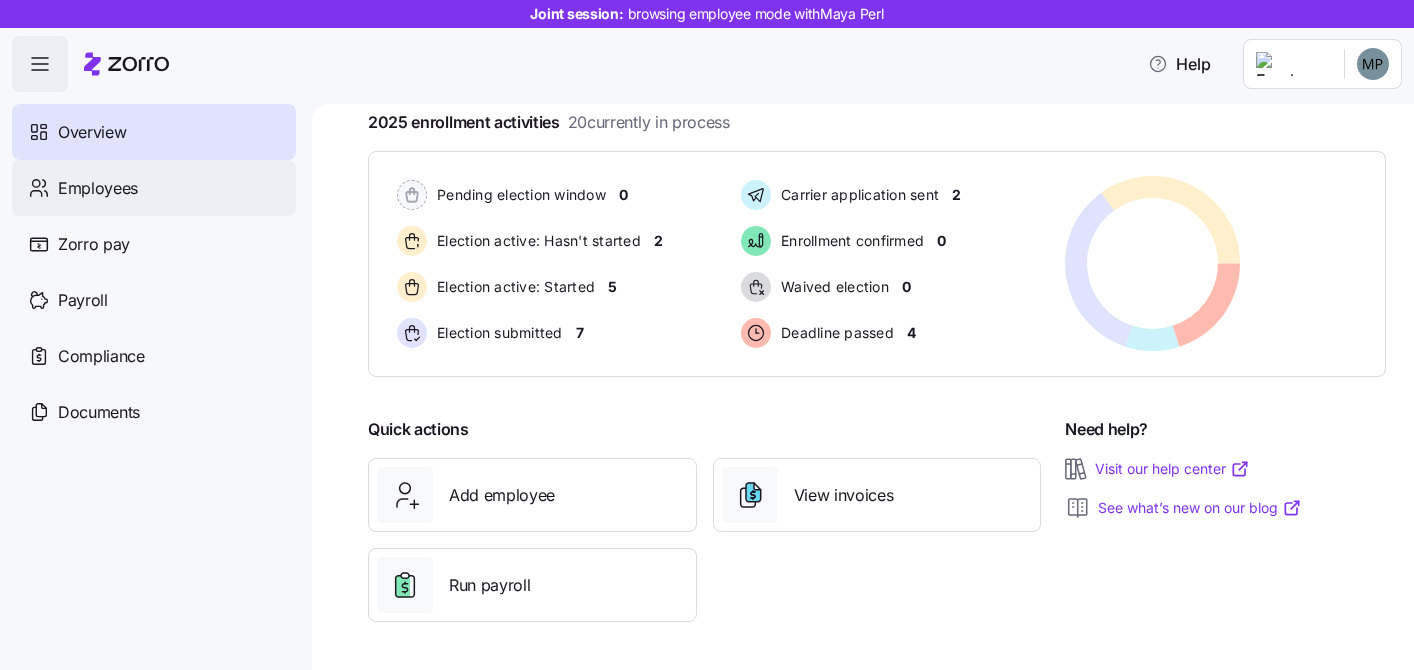 click on "Employees" at bounding box center [154, 188] 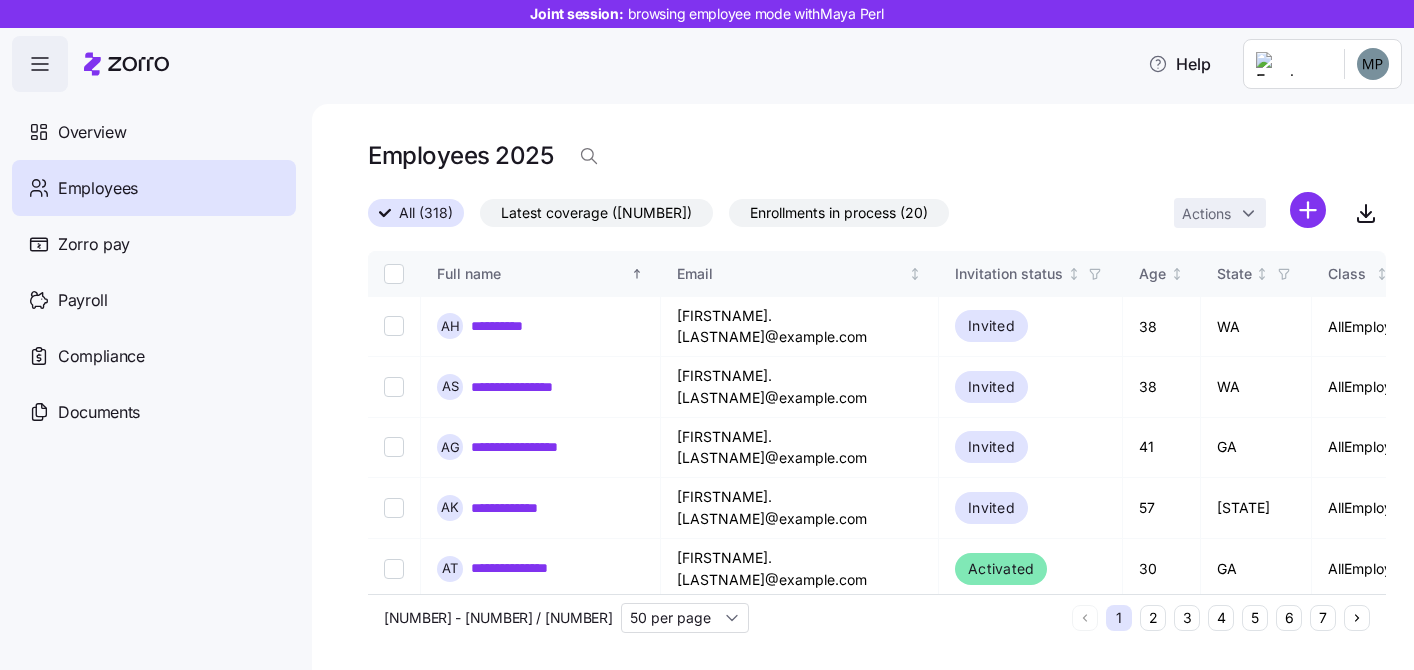 scroll, scrollTop: 0, scrollLeft: 0, axis: both 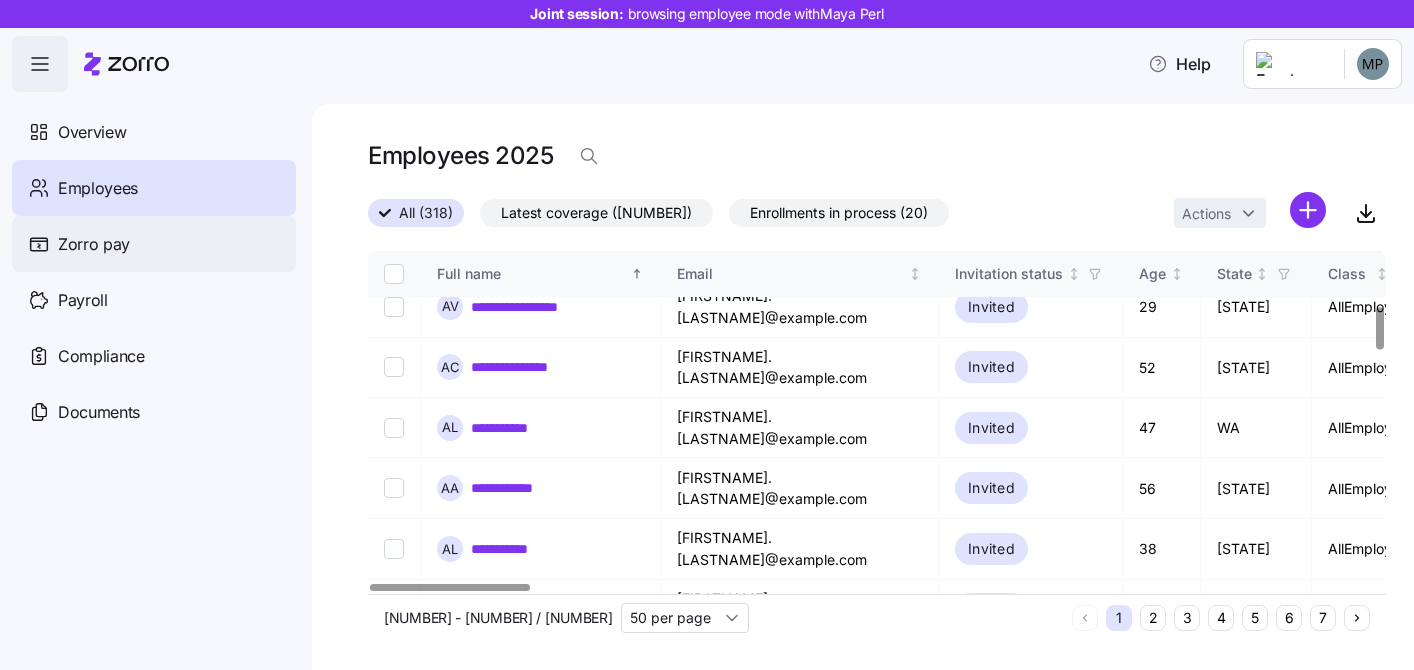 click on "Zorro pay" at bounding box center (154, 244) 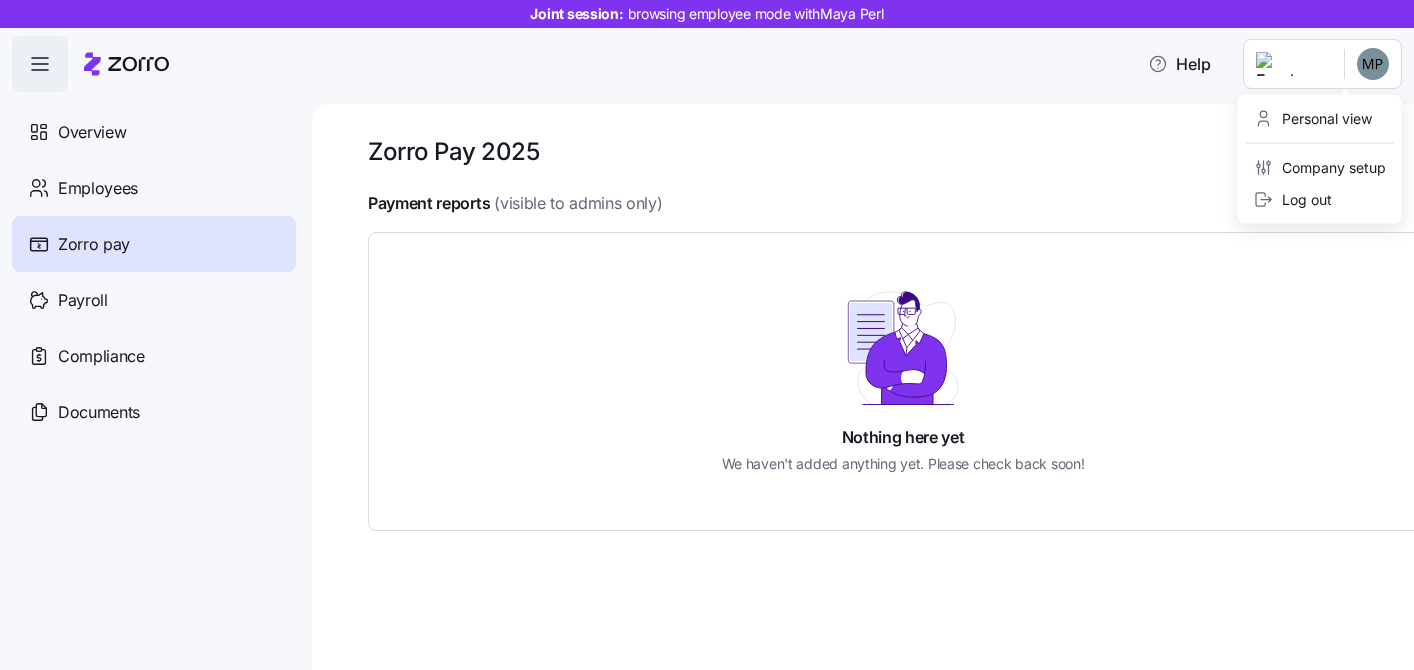 click on "Joint session: browsing employee mode with  Maya Perl Help Overview Employees Zorro pay Payroll Compliance Documents Zorro Pay 2025 Payment reports (visible to admins only) Nothing here yet We haven't added anything yet. Please check back soon! Zorro Pay Personal view Company setup Log out" at bounding box center (707, 329) 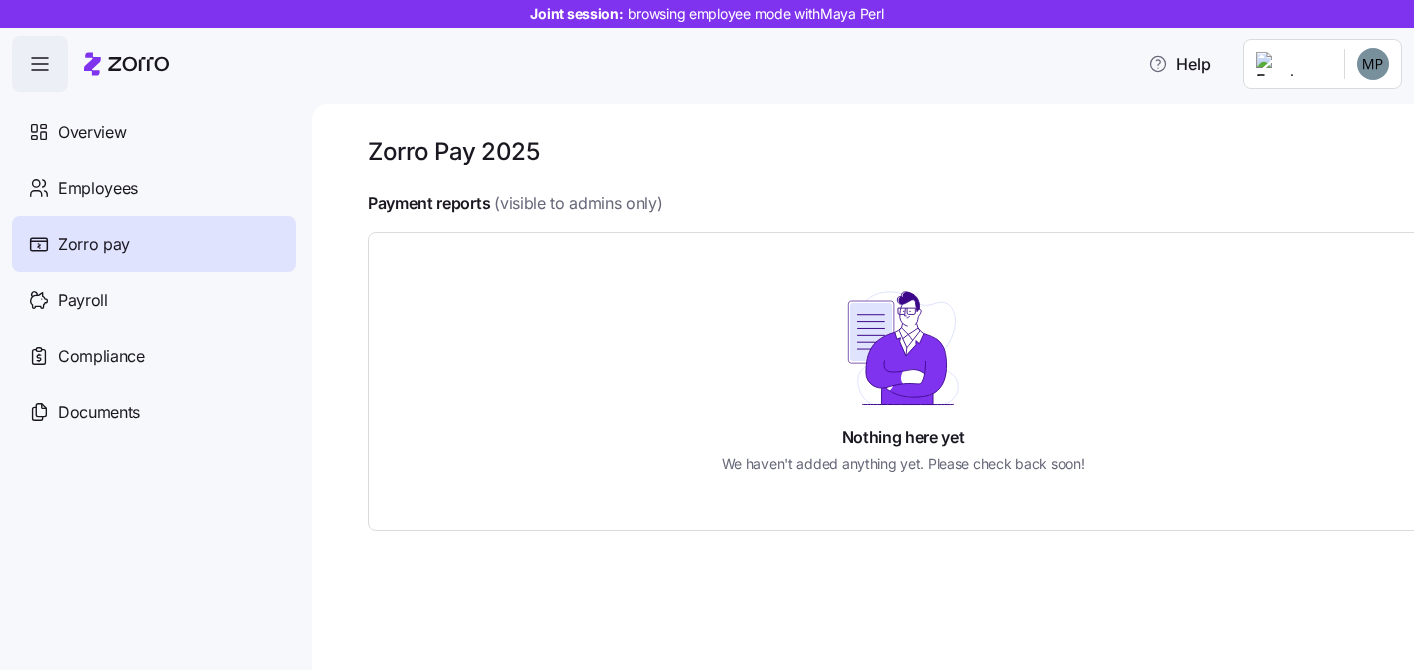 click on "Joint session: browsing employee mode with  Maya Perl Help Overview Employees Zorro pay Payroll Compliance Documents Zorro Pay 2025 Payment reports (visible to admins only) Nothing here yet We haven't added anything yet. Please check back soon! Zorro Pay" at bounding box center [707, 329] 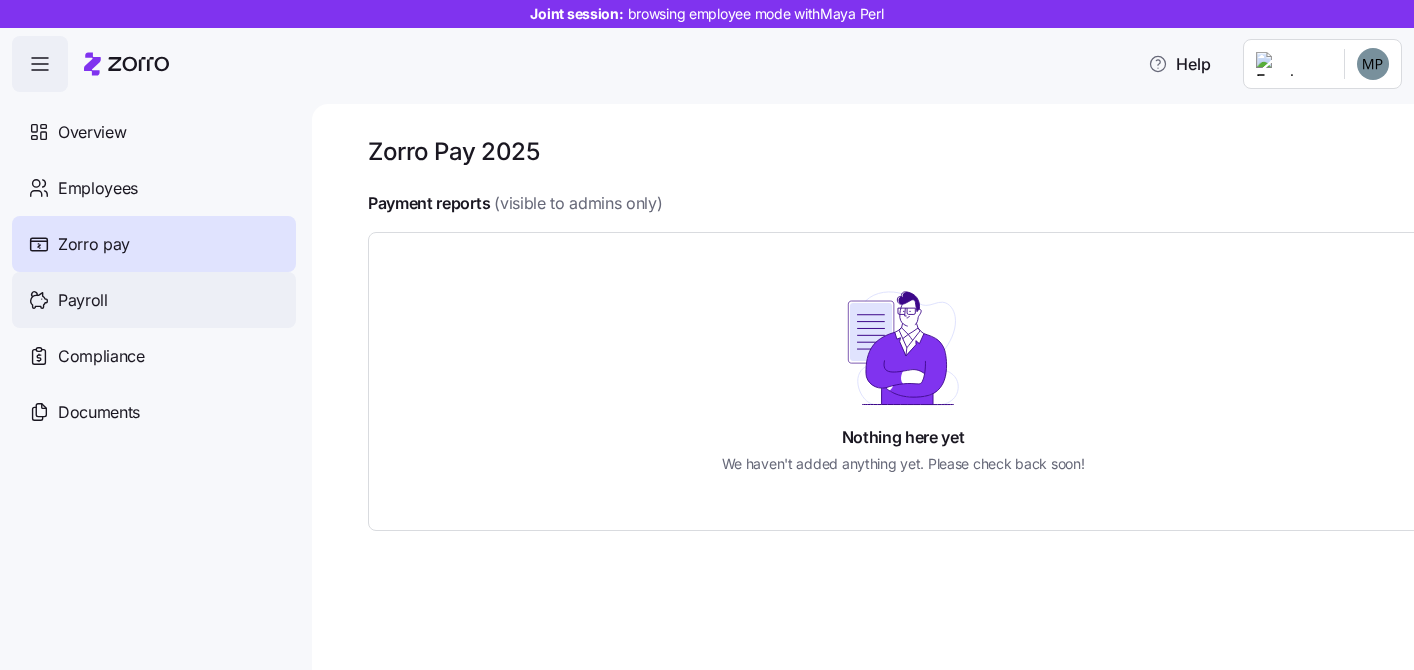 click on "Payroll" at bounding box center (154, 300) 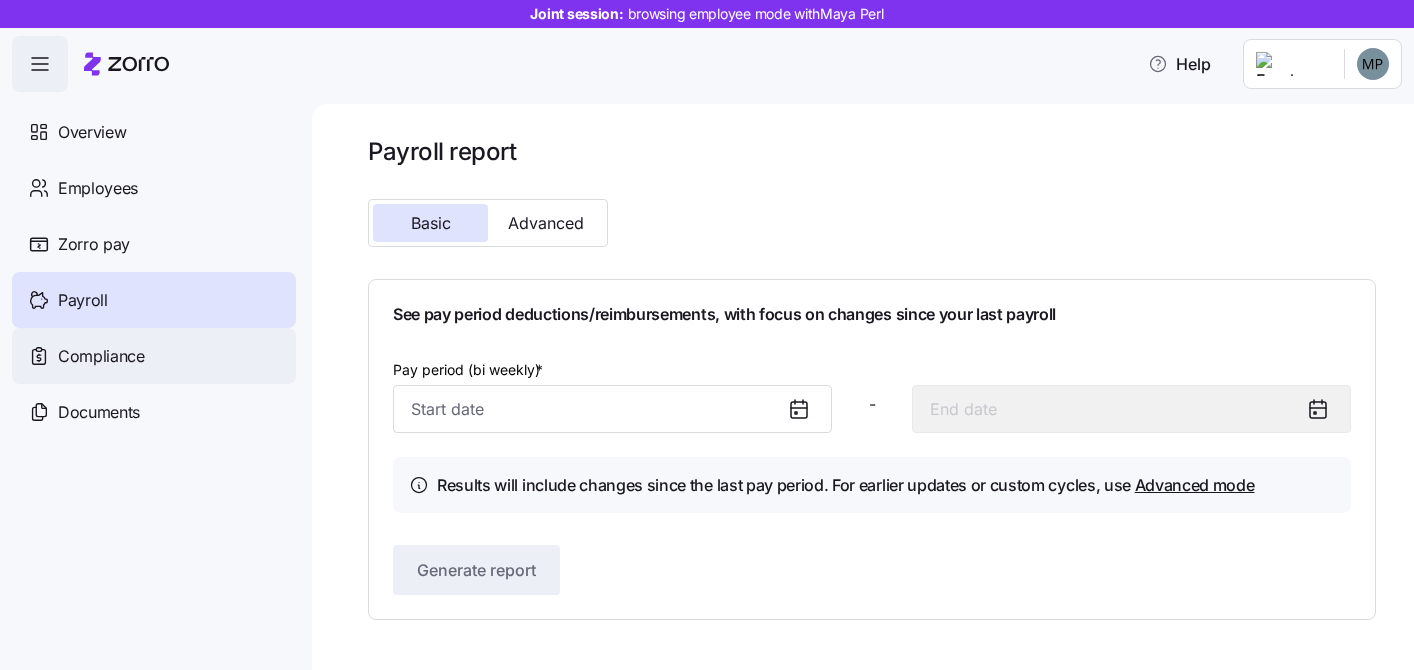 click on "Compliance" at bounding box center [154, 356] 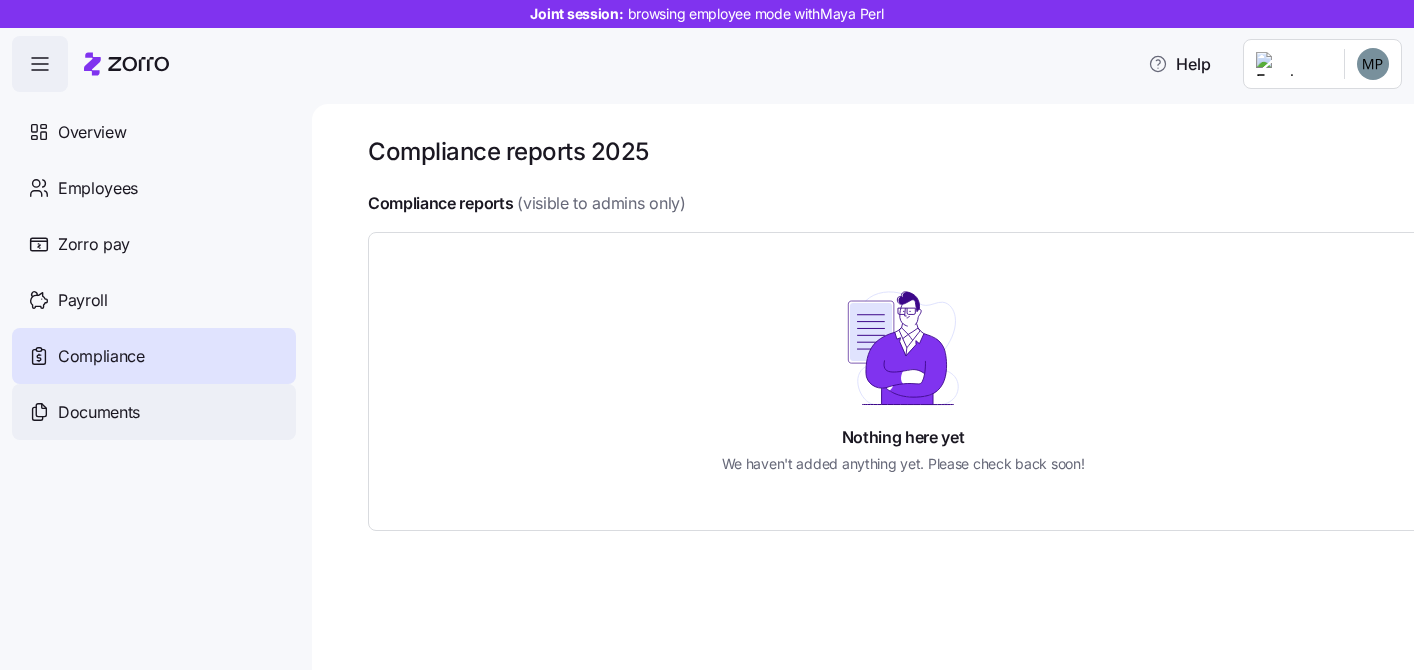 click on "Documents" at bounding box center (154, 412) 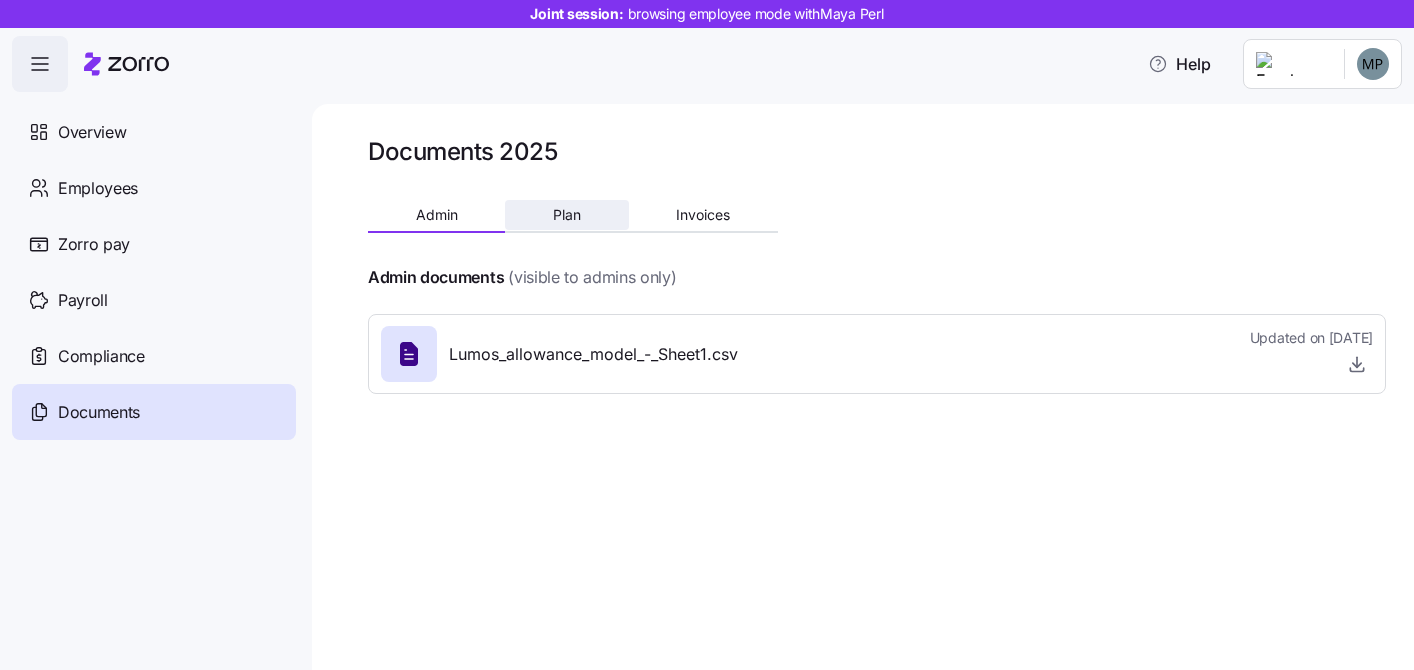 click on "Plan" at bounding box center [567, 215] 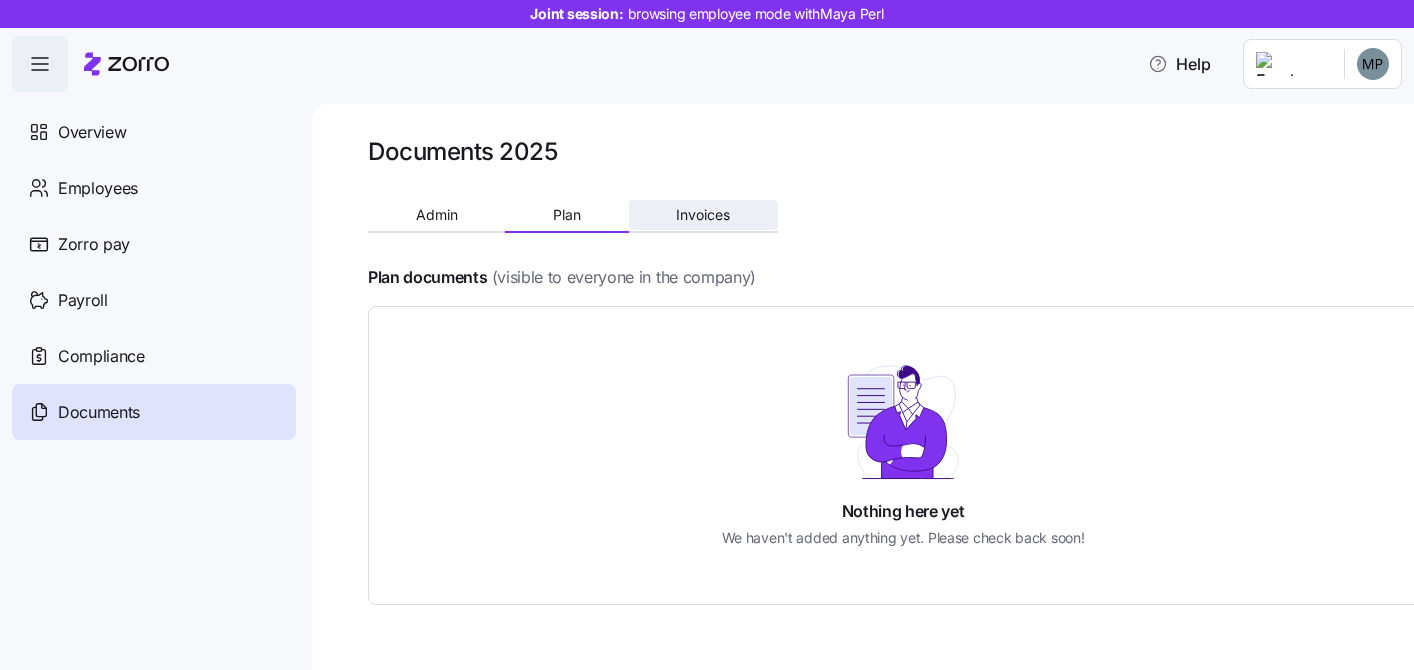 click on "Invoices" at bounding box center (703, 215) 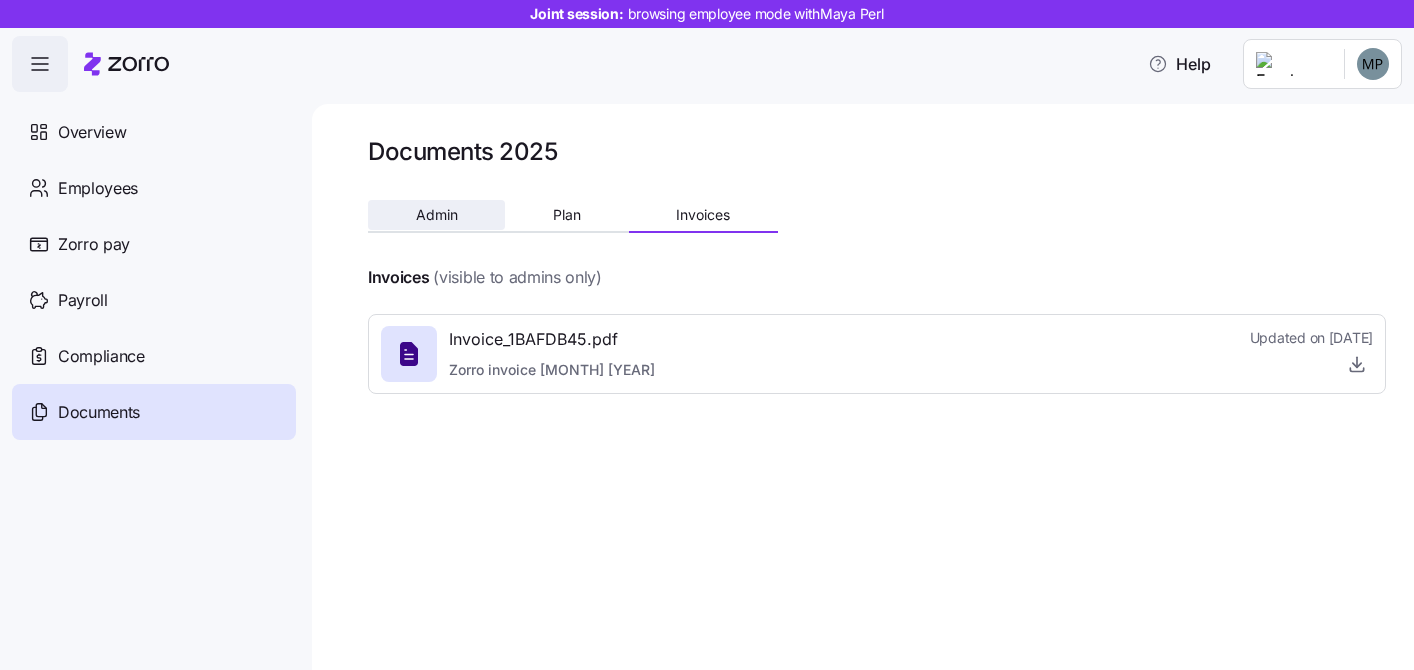 click on "Admin" at bounding box center (436, 215) 